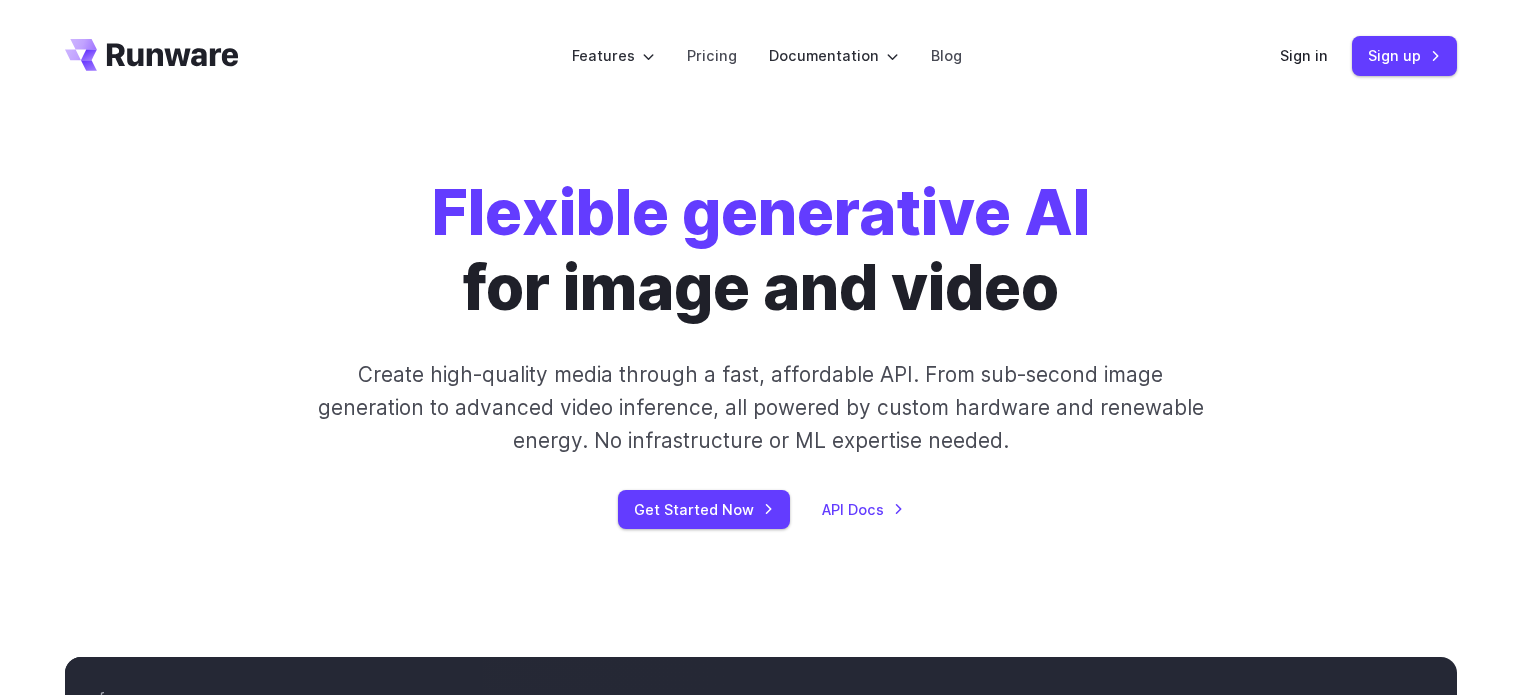 scroll, scrollTop: 0, scrollLeft: 0, axis: both 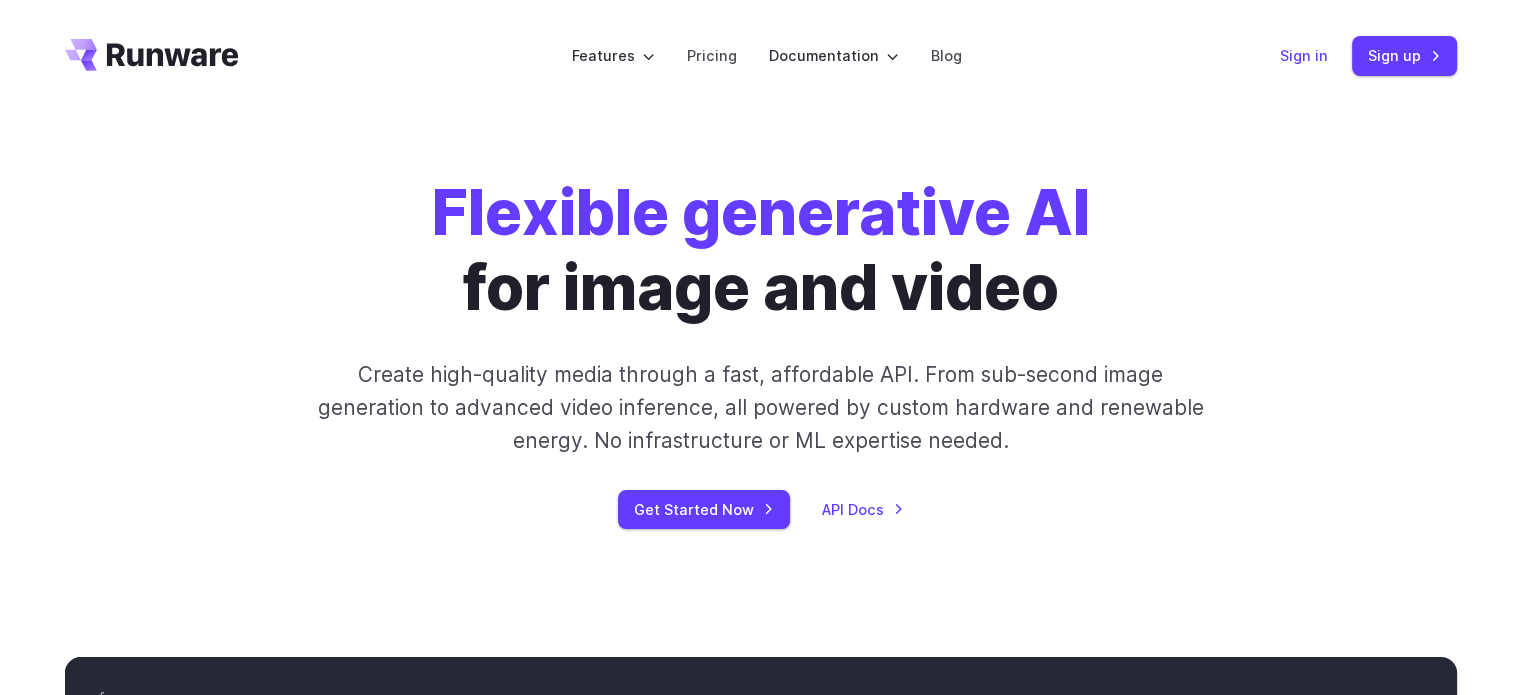 click on "Sign in" at bounding box center (1304, 55) 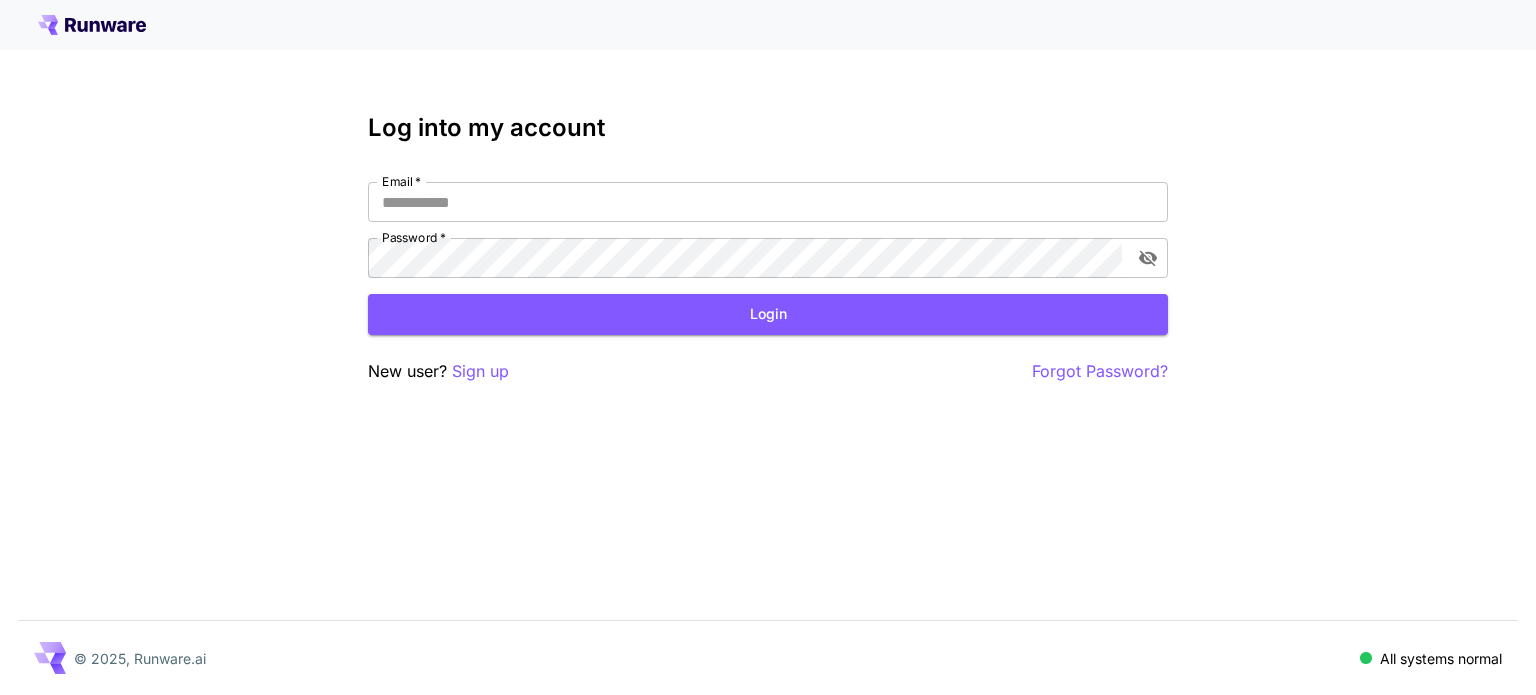 scroll, scrollTop: 0, scrollLeft: 0, axis: both 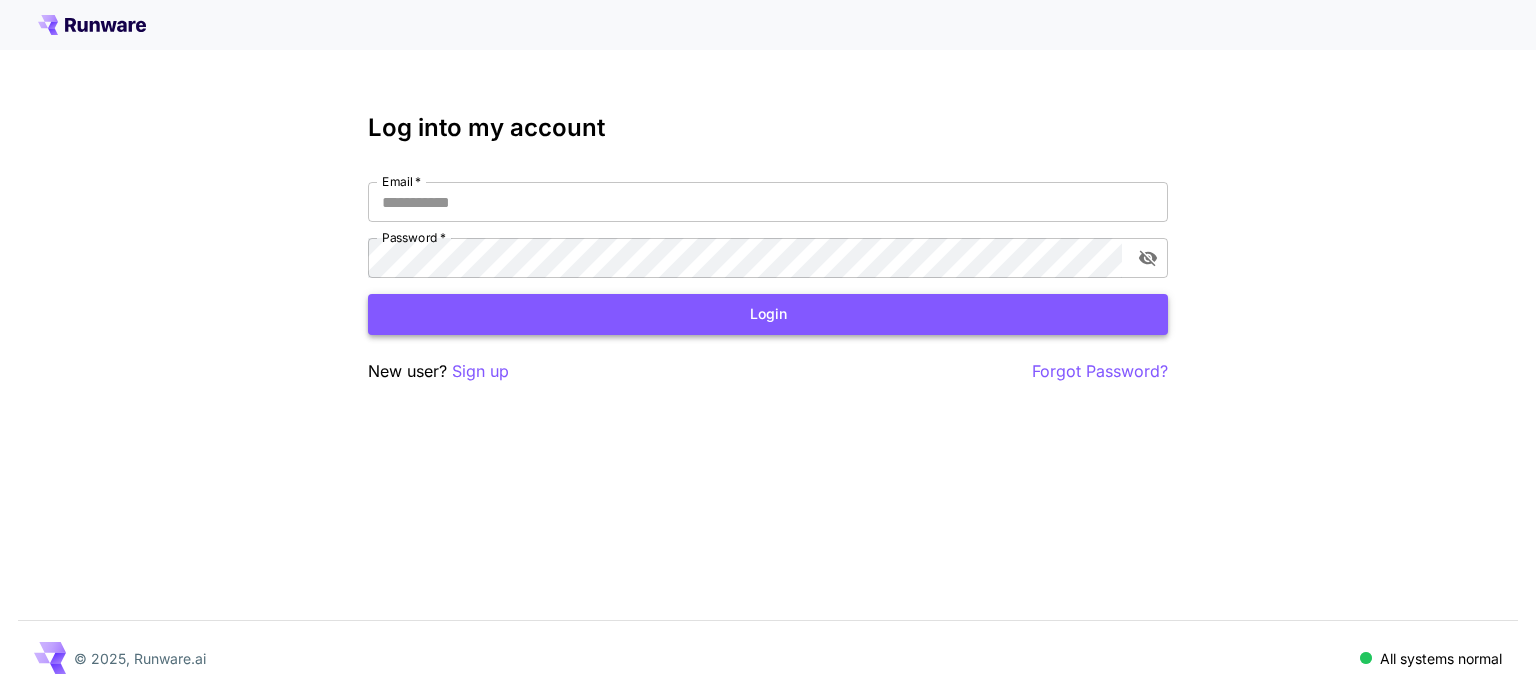 type on "**********" 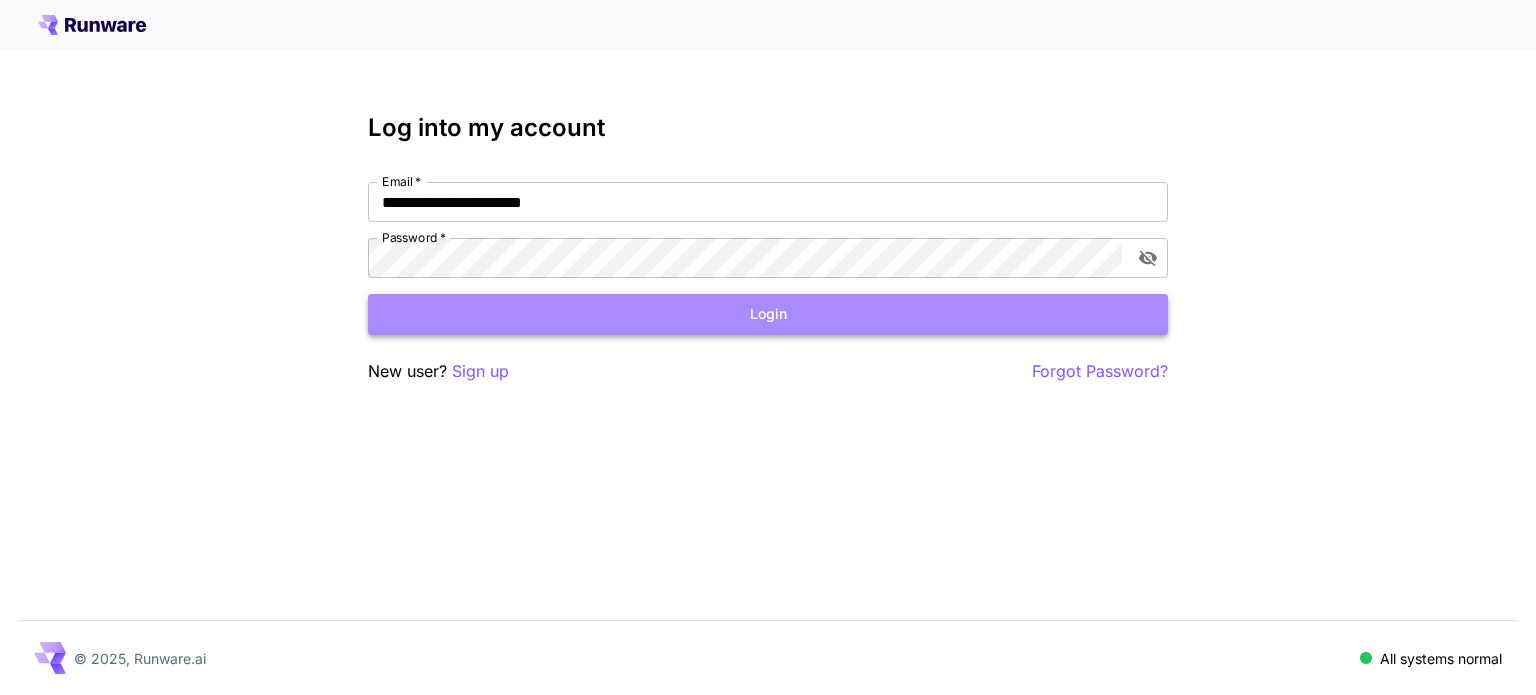 click on "Login" at bounding box center (768, 314) 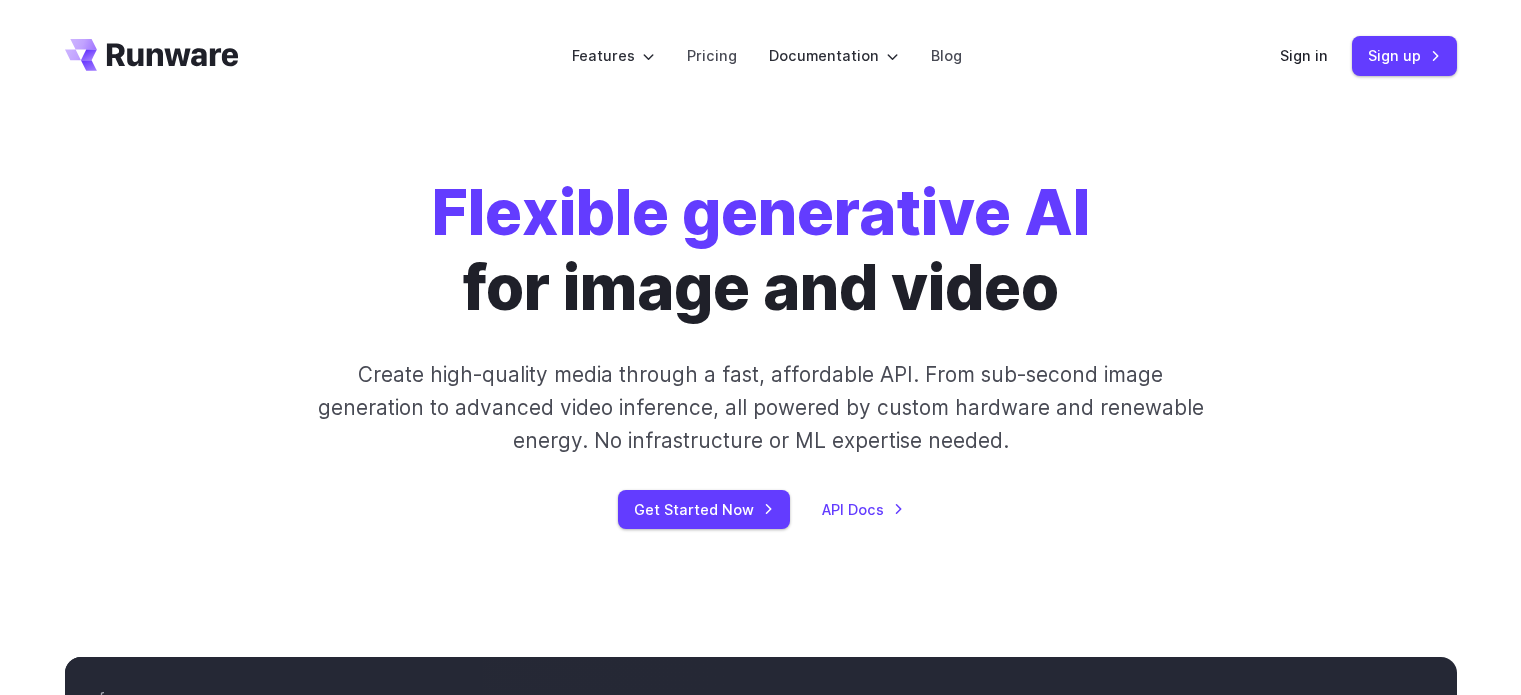 scroll, scrollTop: 0, scrollLeft: 0, axis: both 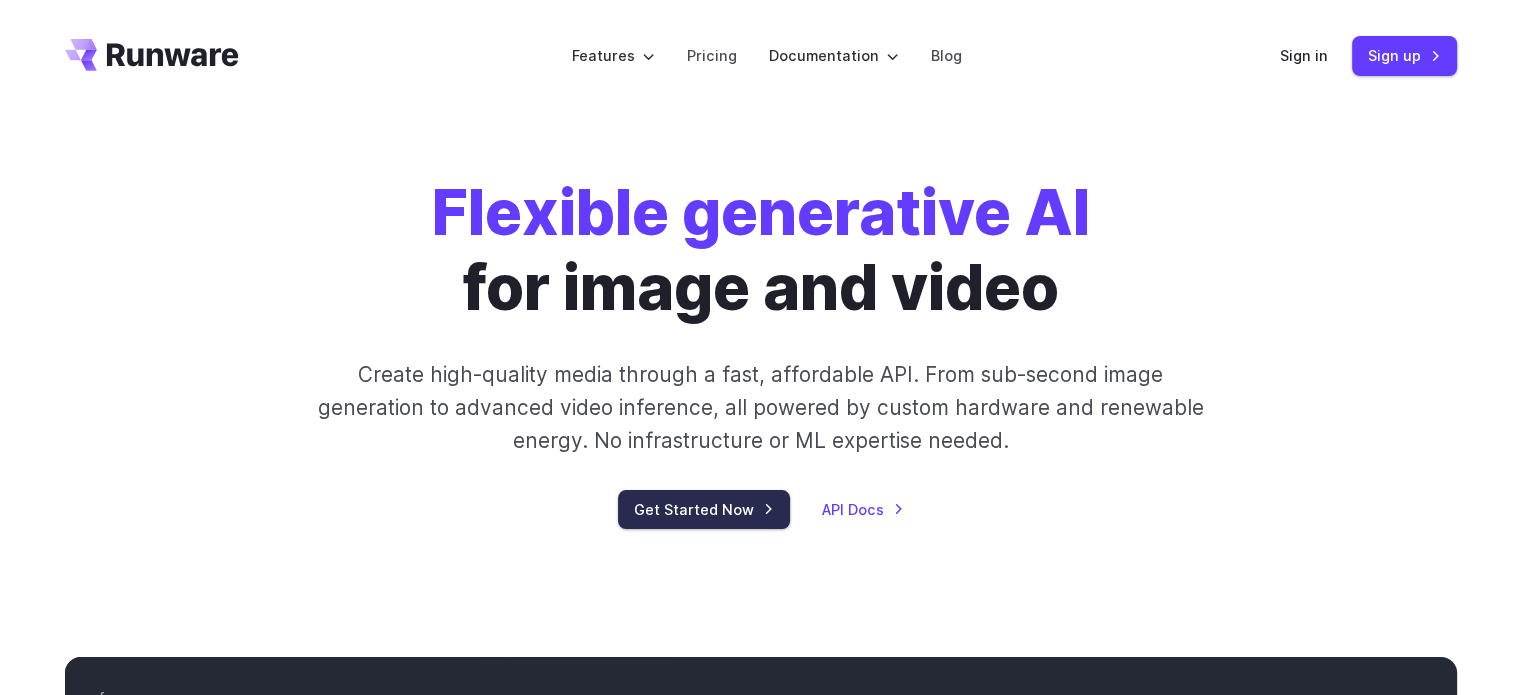 click on "Get Started Now" at bounding box center [704, 509] 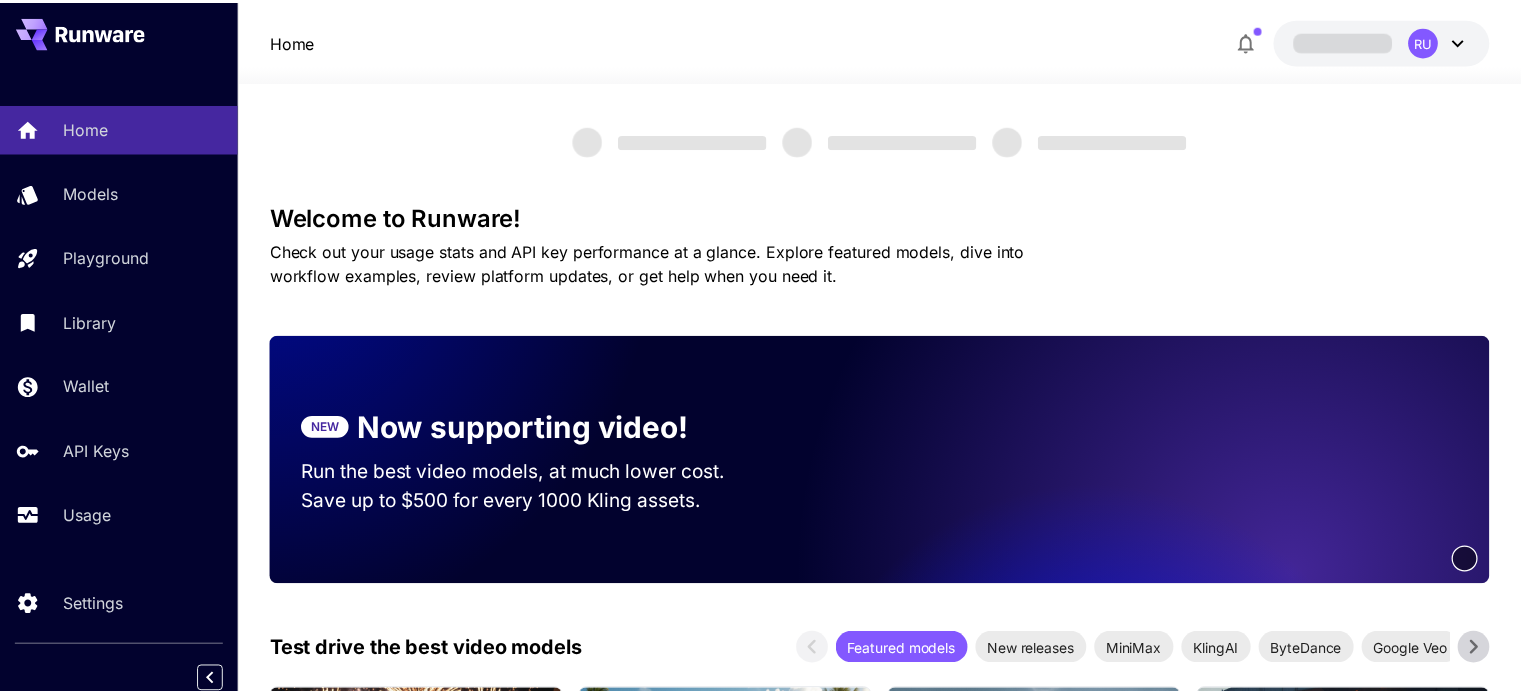 scroll, scrollTop: 0, scrollLeft: 0, axis: both 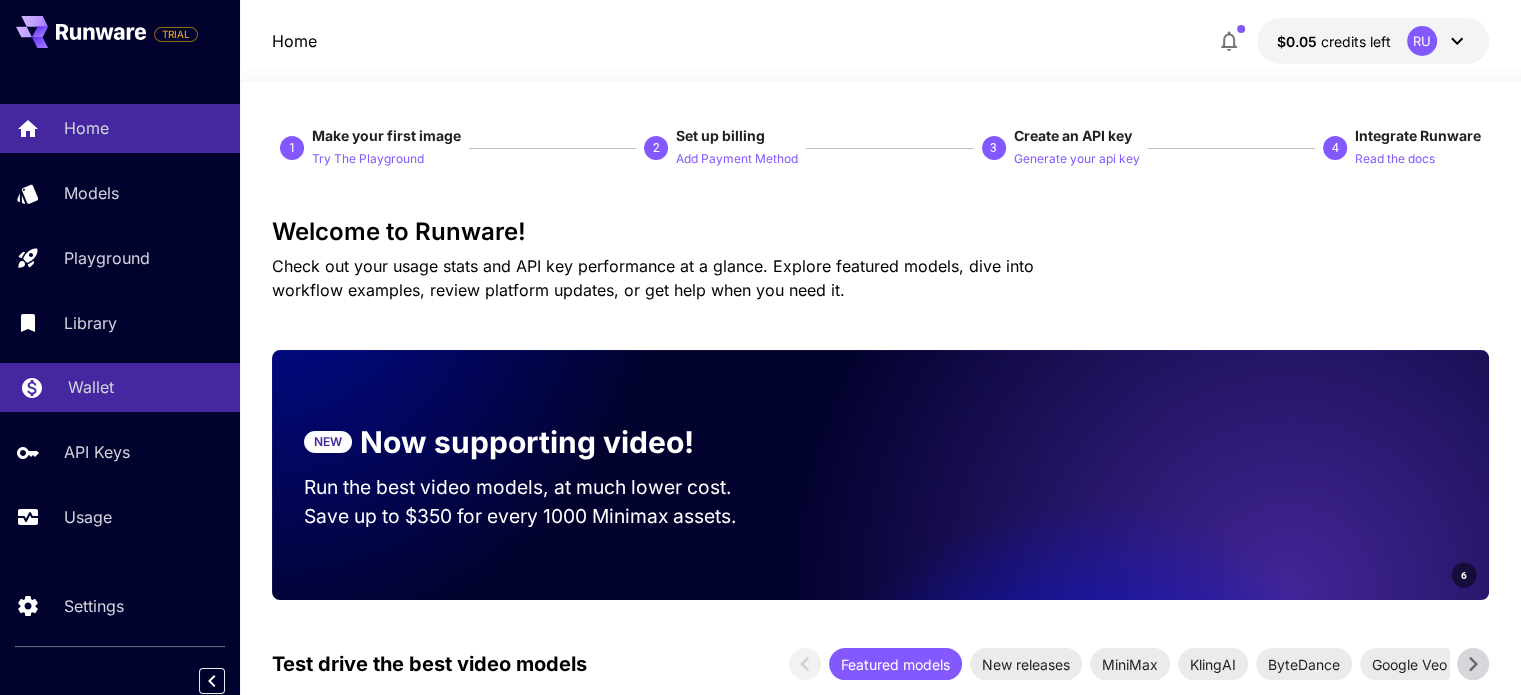 click on "Wallet" at bounding box center (120, 387) 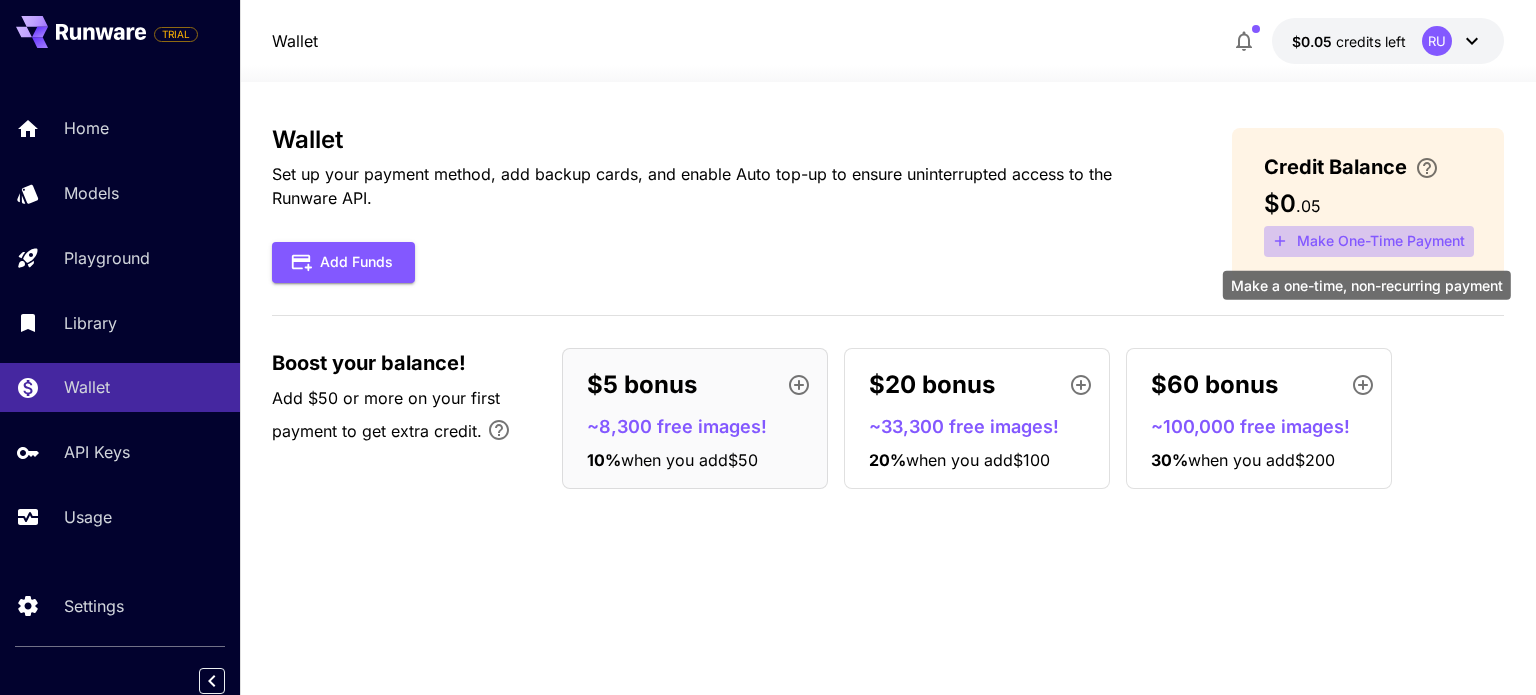 click on "Make One-Time Payment" at bounding box center (1369, 241) 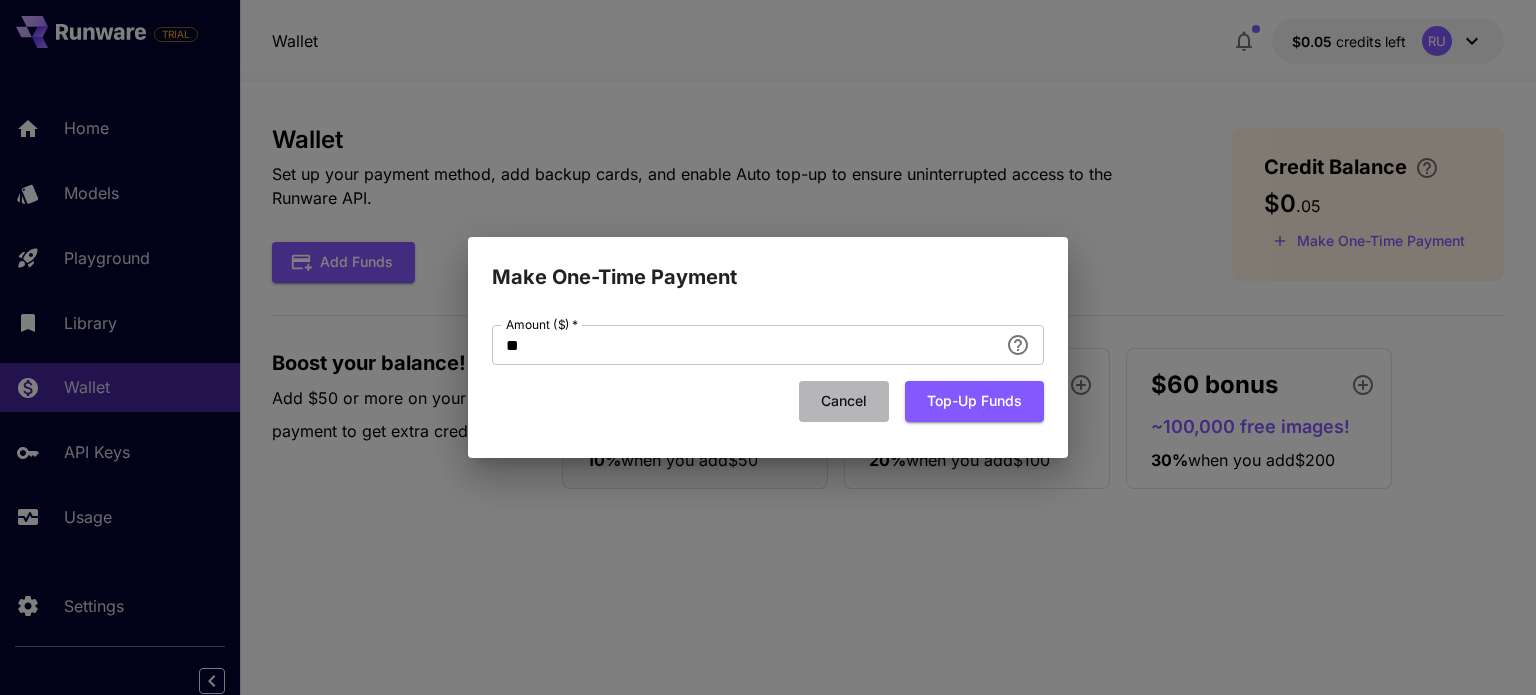 click on "Cancel" at bounding box center [844, 401] 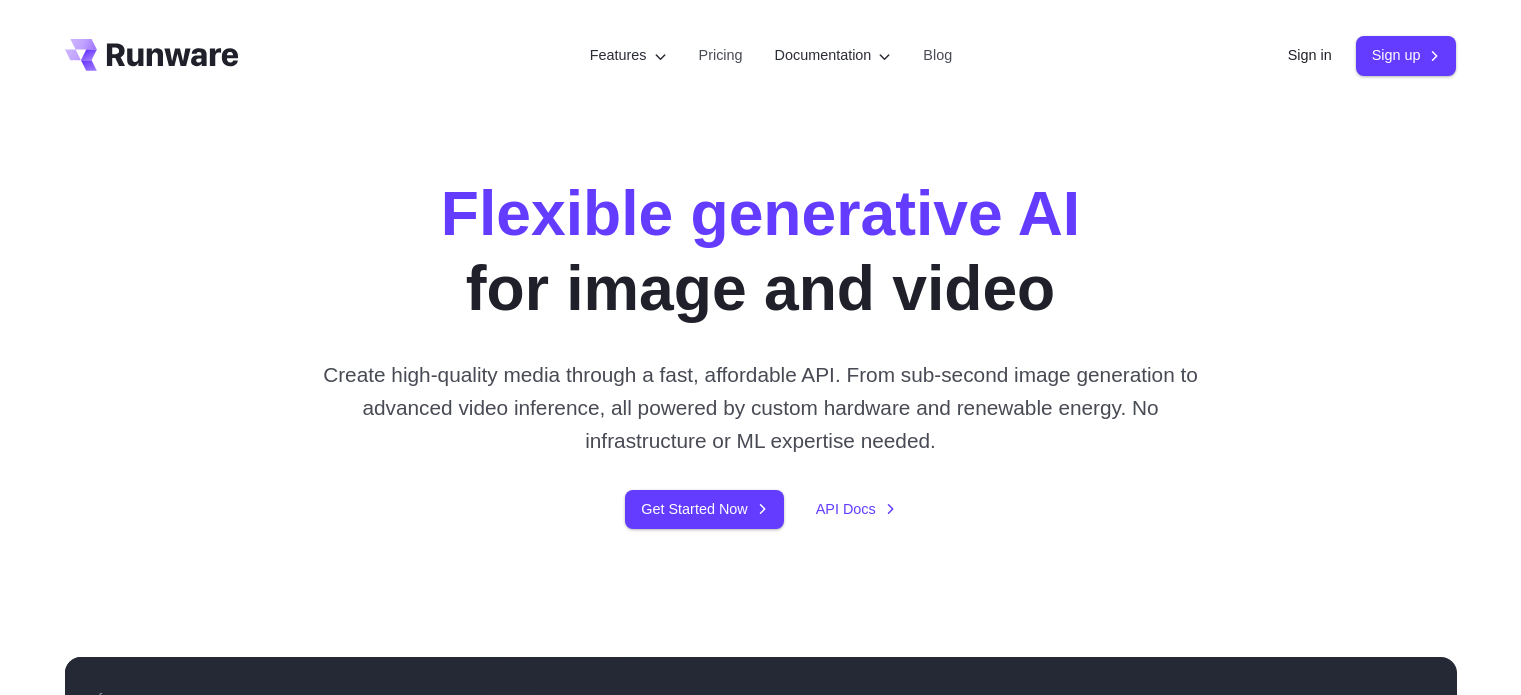 scroll, scrollTop: 0, scrollLeft: 0, axis: both 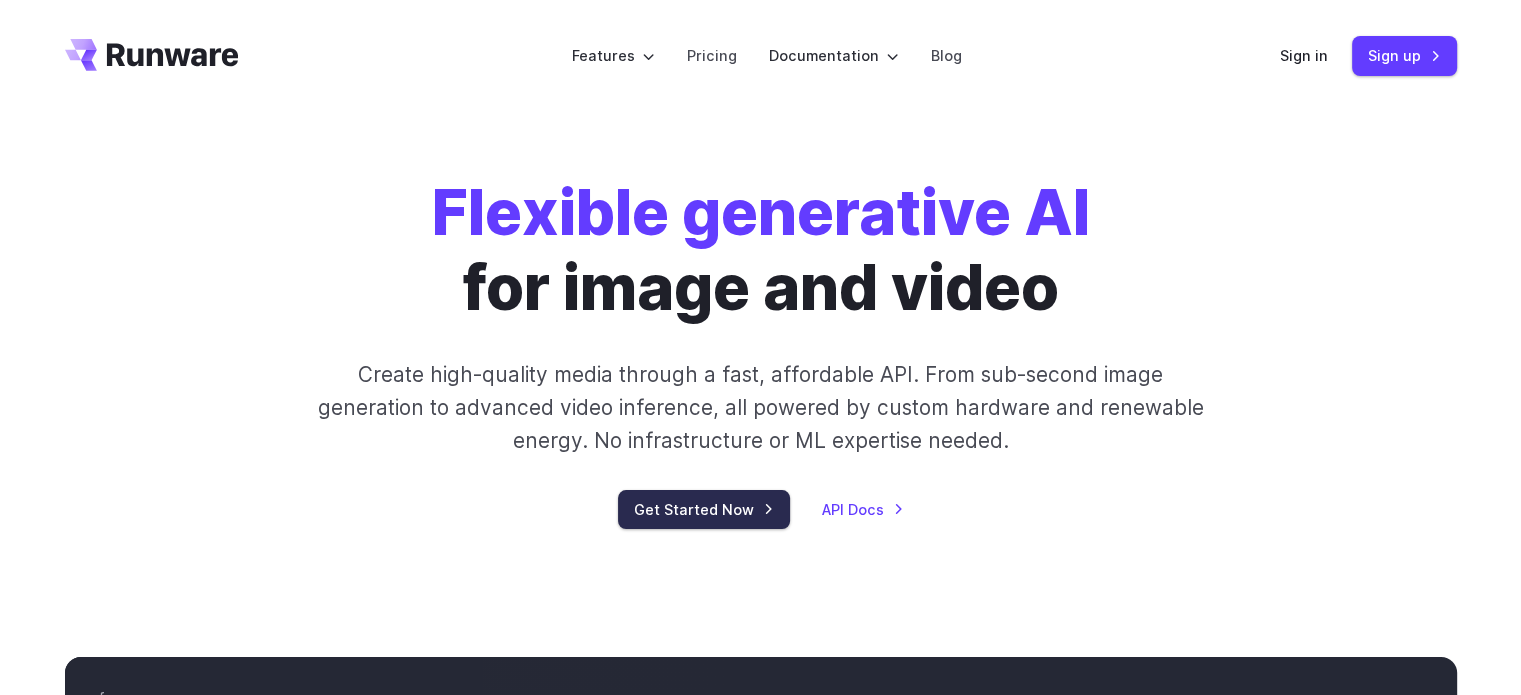 click on "Get Started Now" at bounding box center [704, 509] 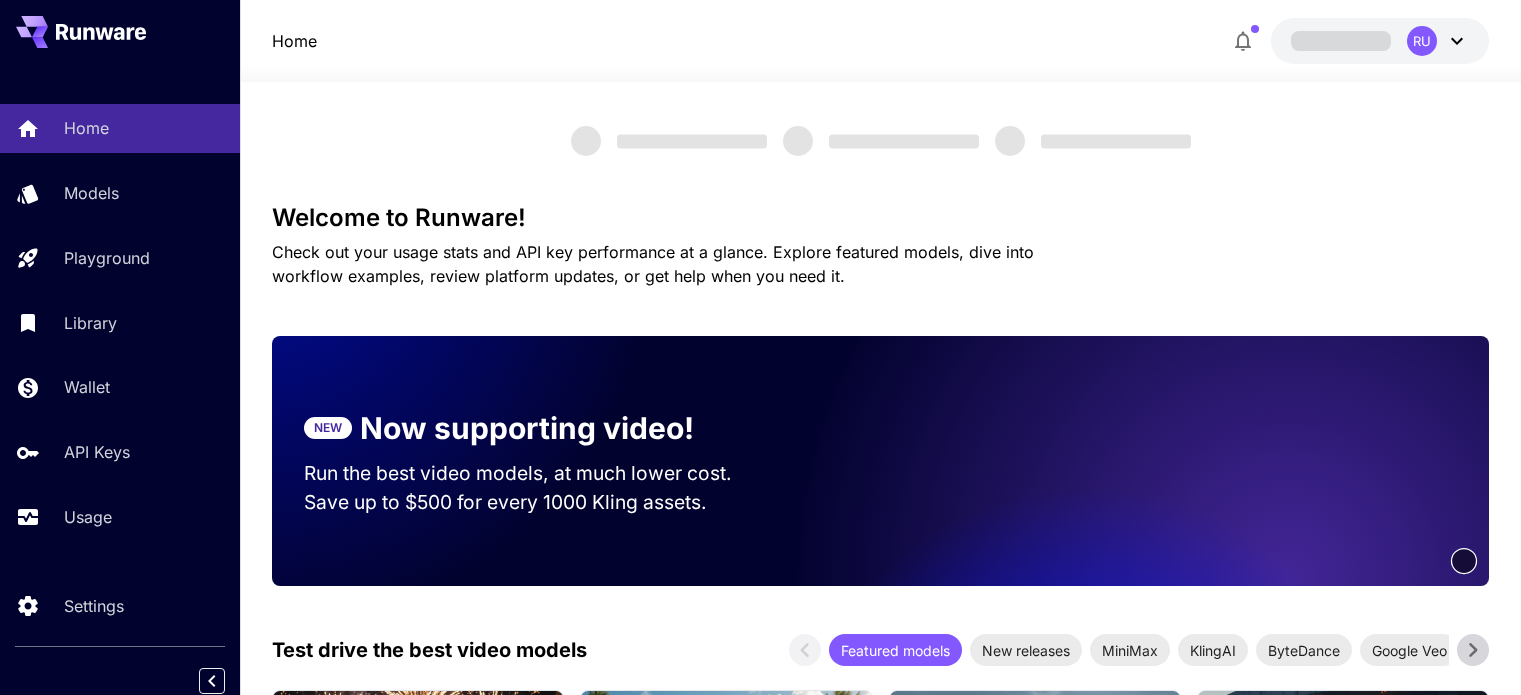 scroll, scrollTop: 0, scrollLeft: 0, axis: both 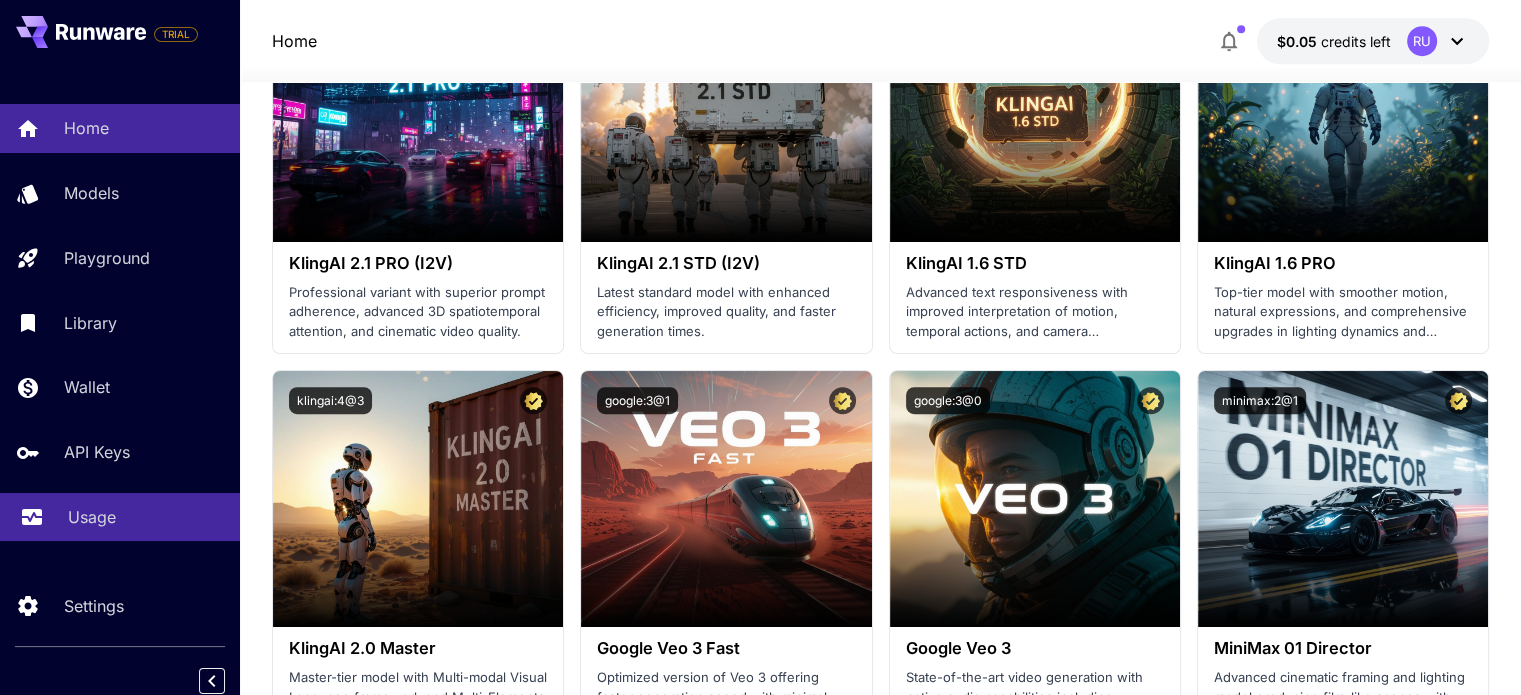 click on "Usage" at bounding box center (146, 517) 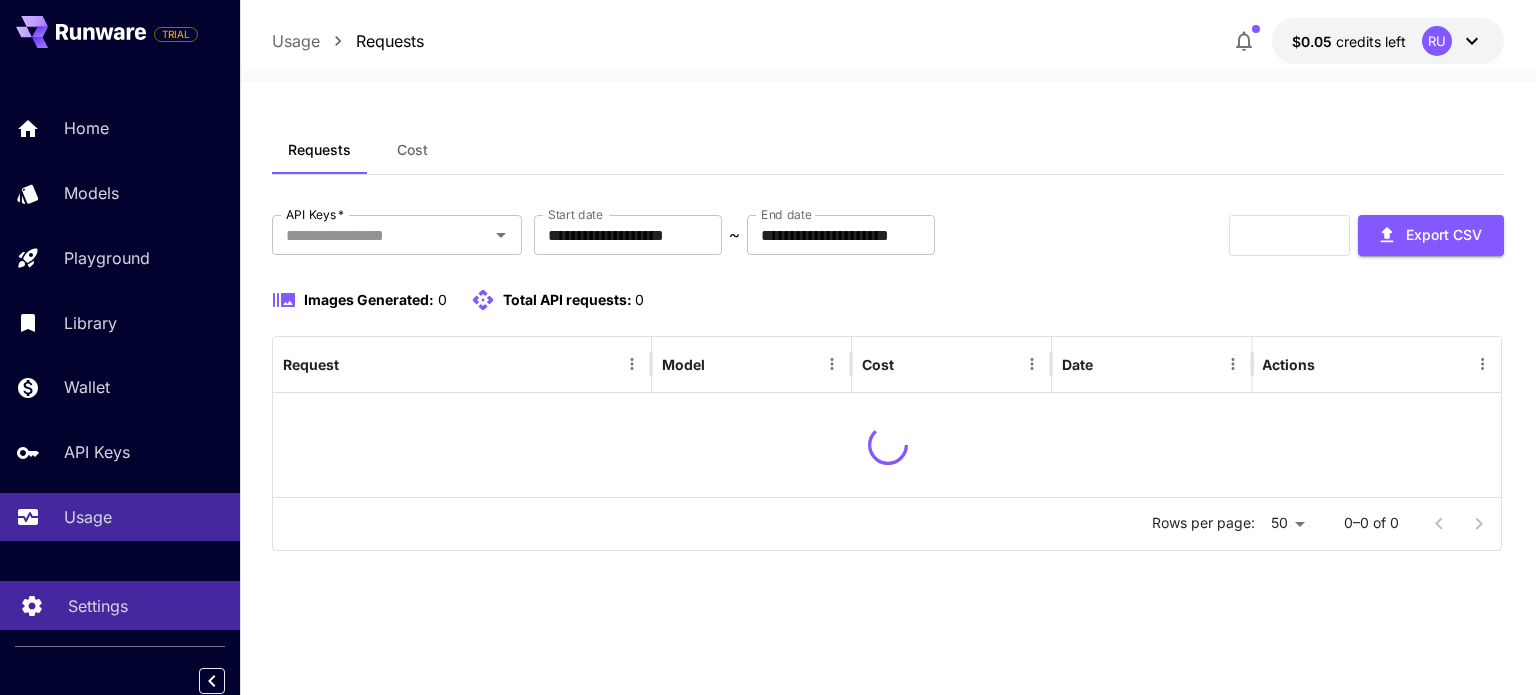 click on "Settings" at bounding box center [98, 606] 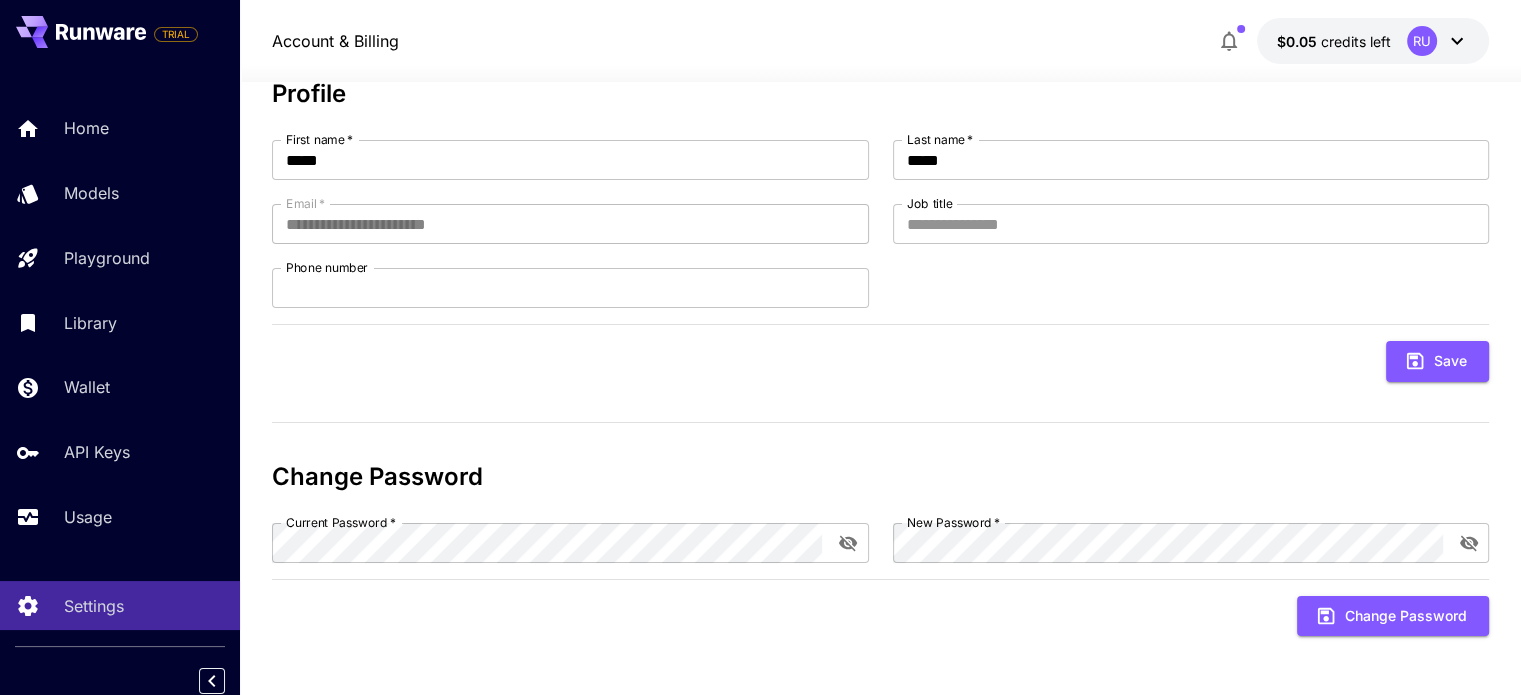 scroll, scrollTop: 0, scrollLeft: 0, axis: both 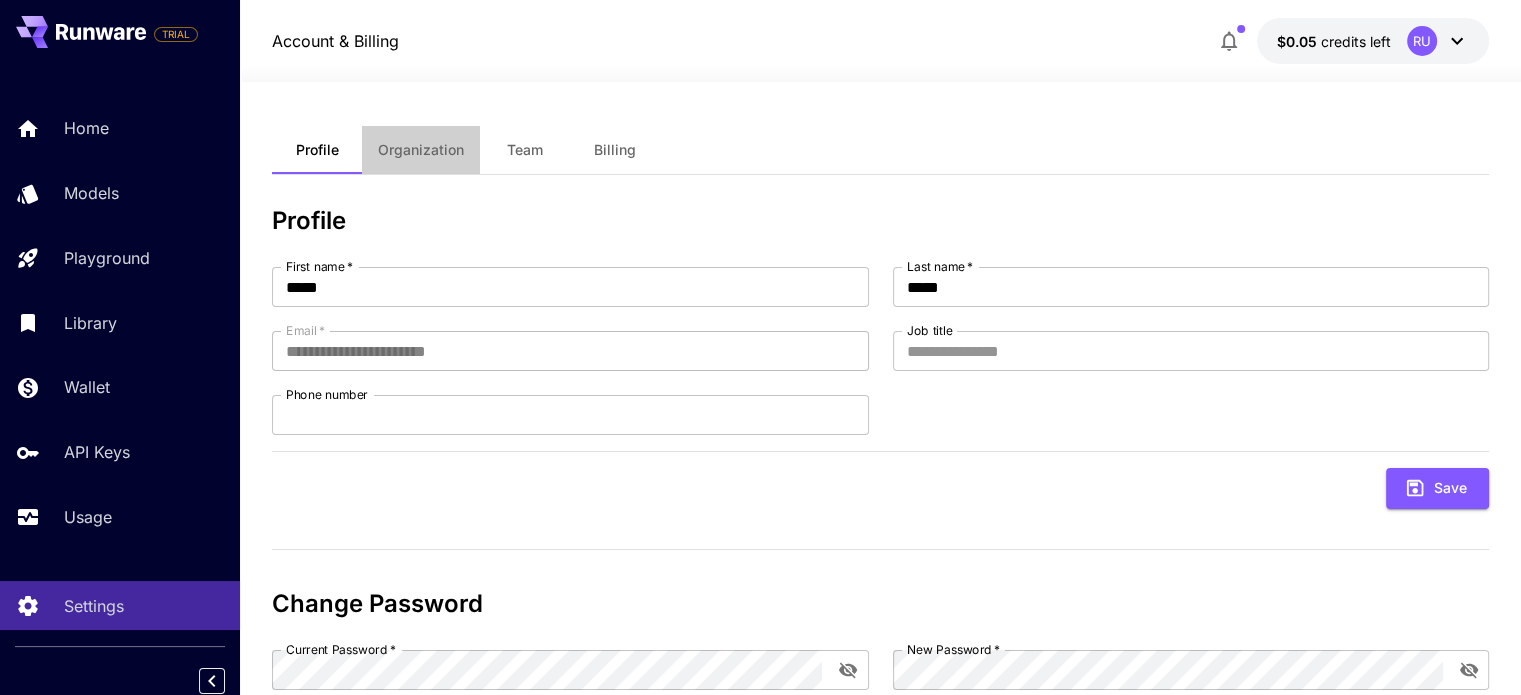 click on "Organization" at bounding box center (421, 150) 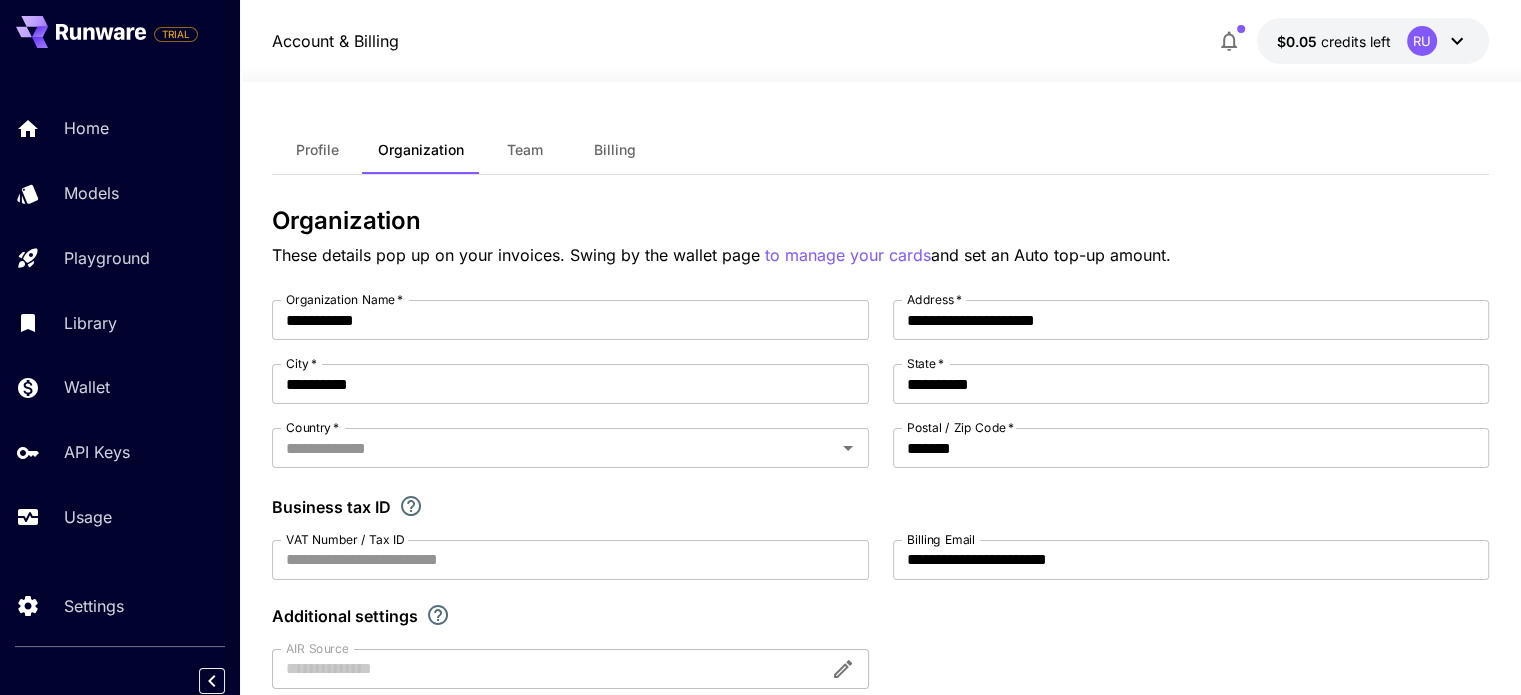 type on "**********" 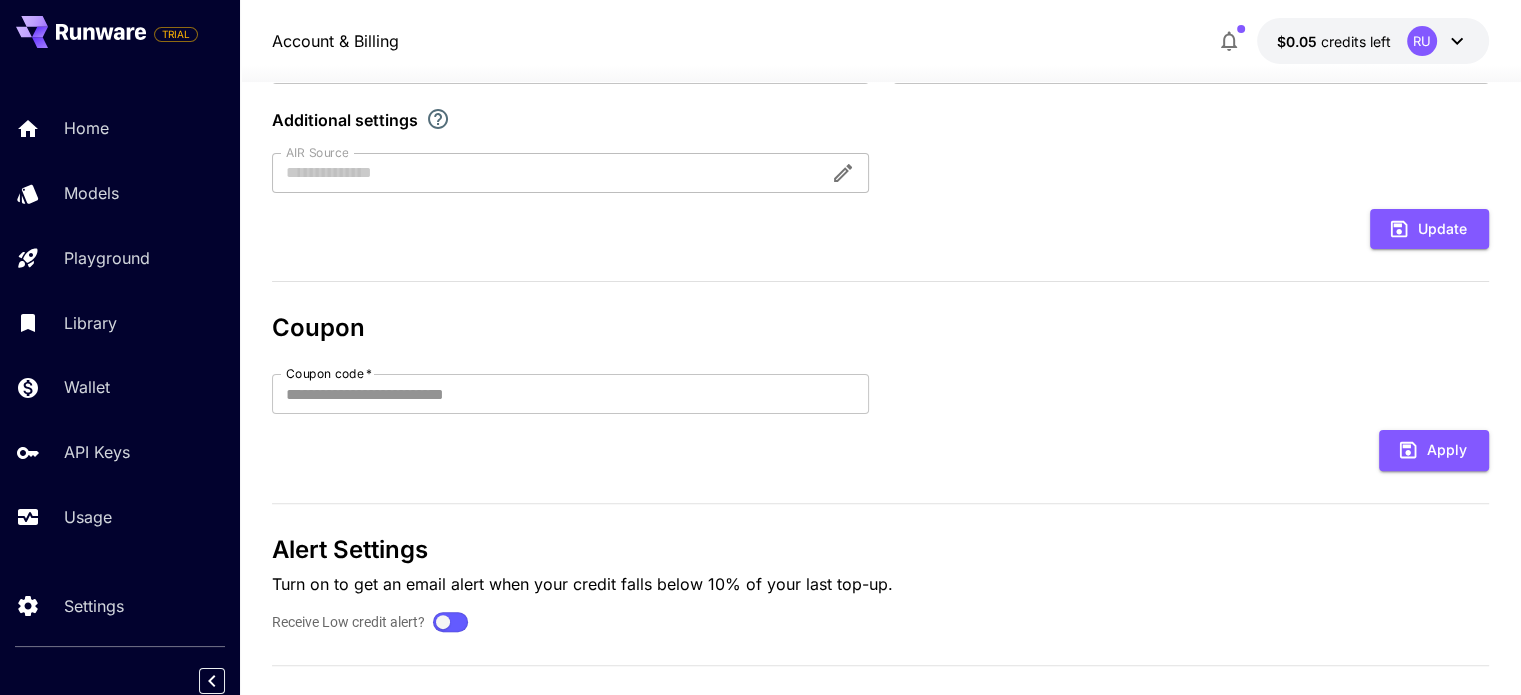 scroll, scrollTop: 525, scrollLeft: 0, axis: vertical 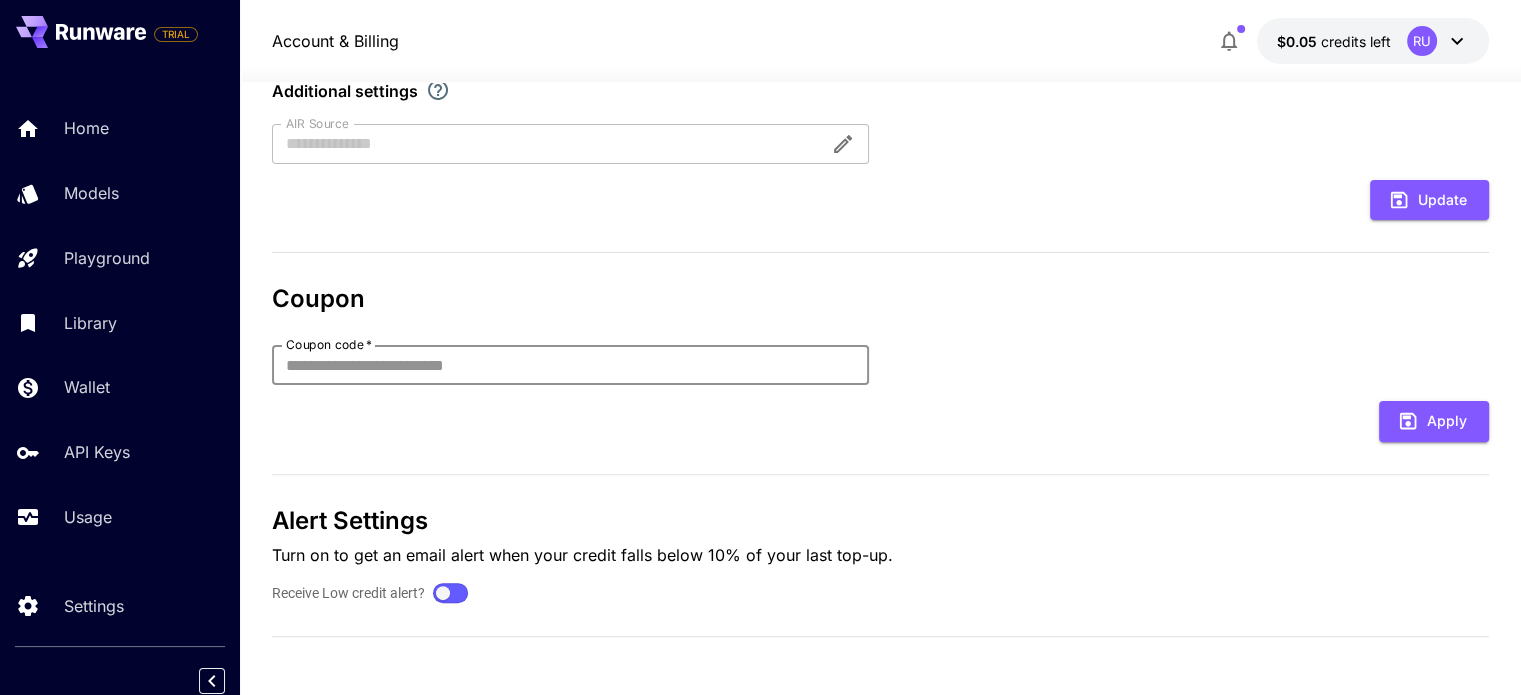 click on "Coupon code   *" at bounding box center [570, 365] 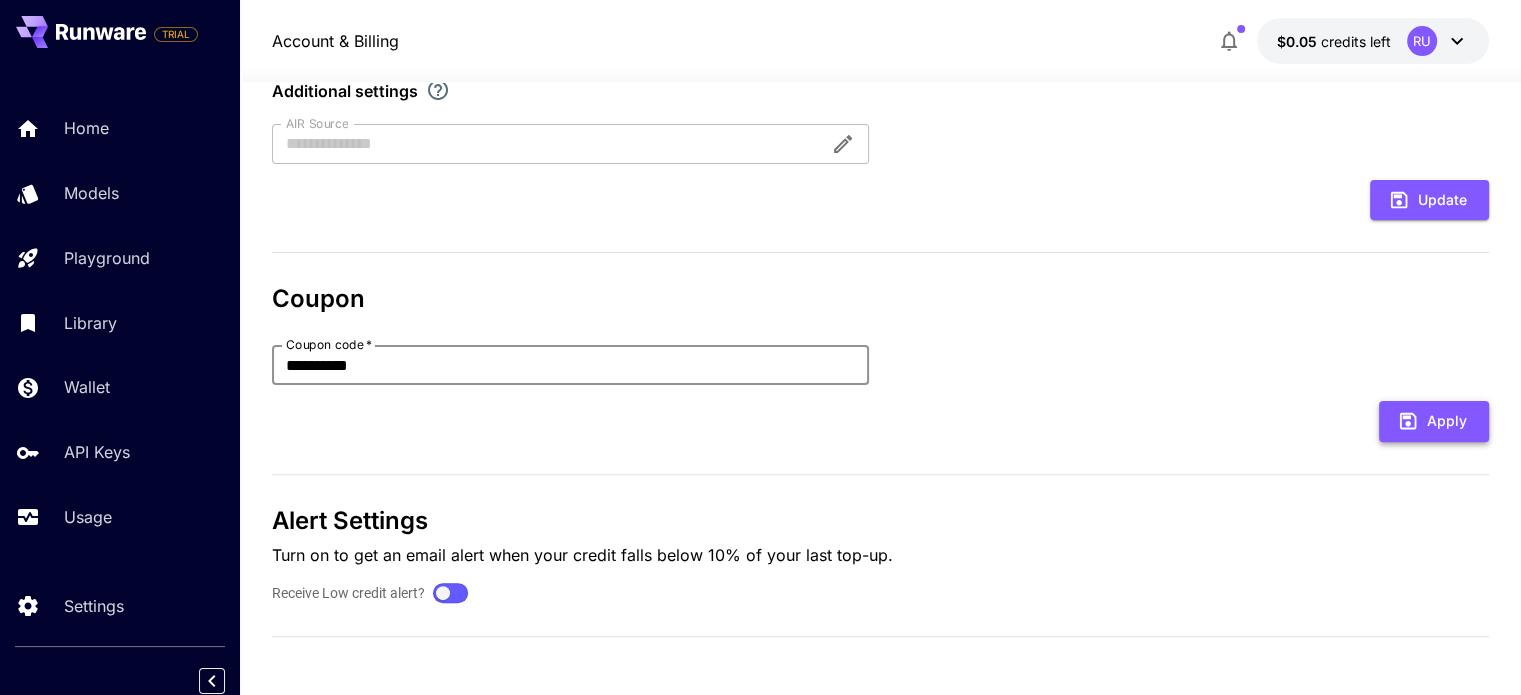 type on "**********" 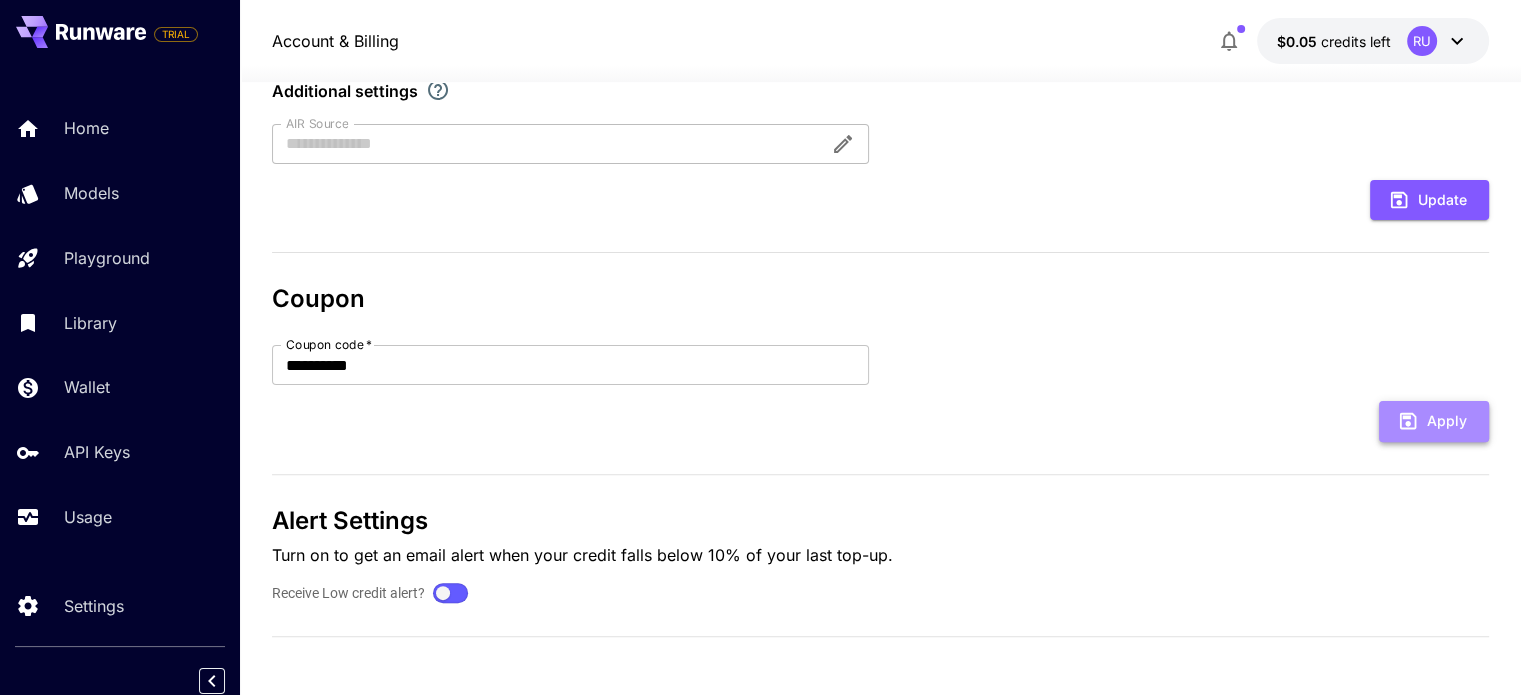 click on "Apply" at bounding box center [1434, 421] 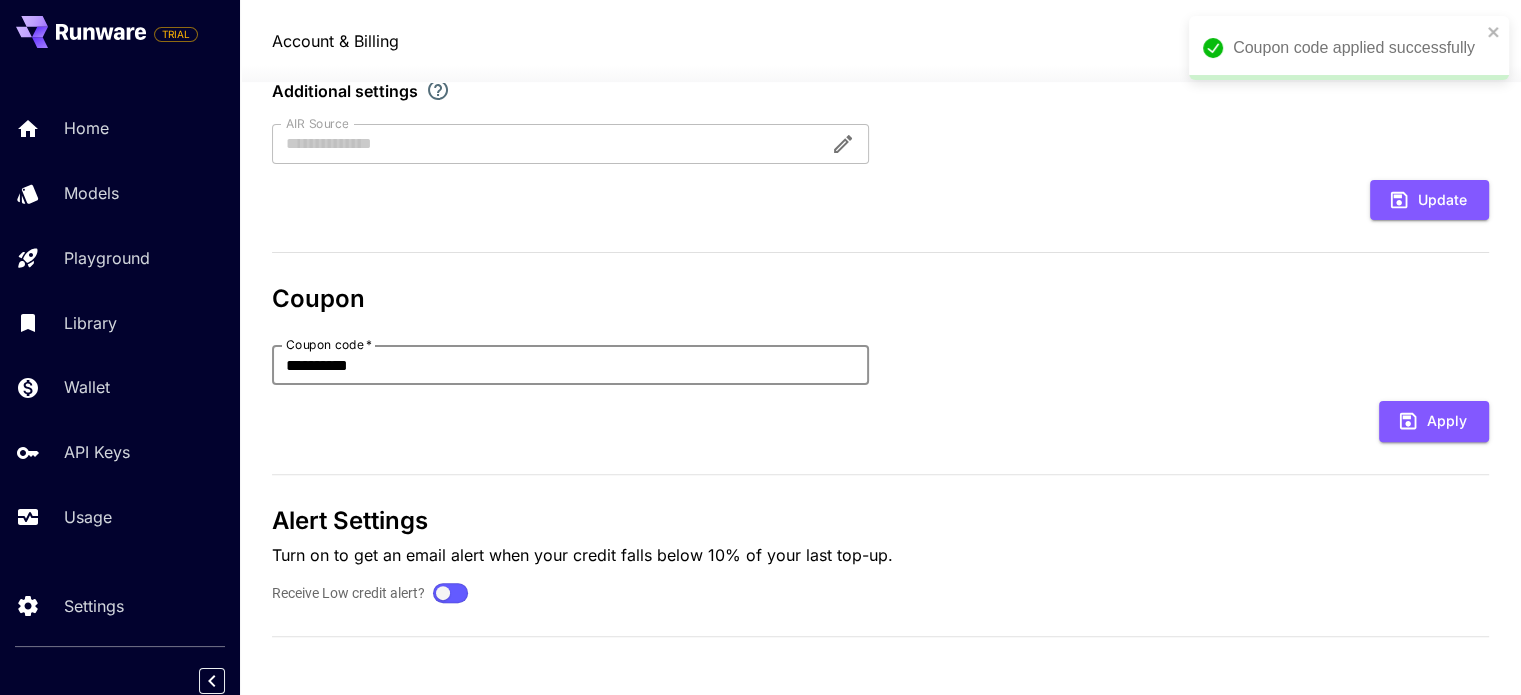 click on "**********" at bounding box center (570, 365) 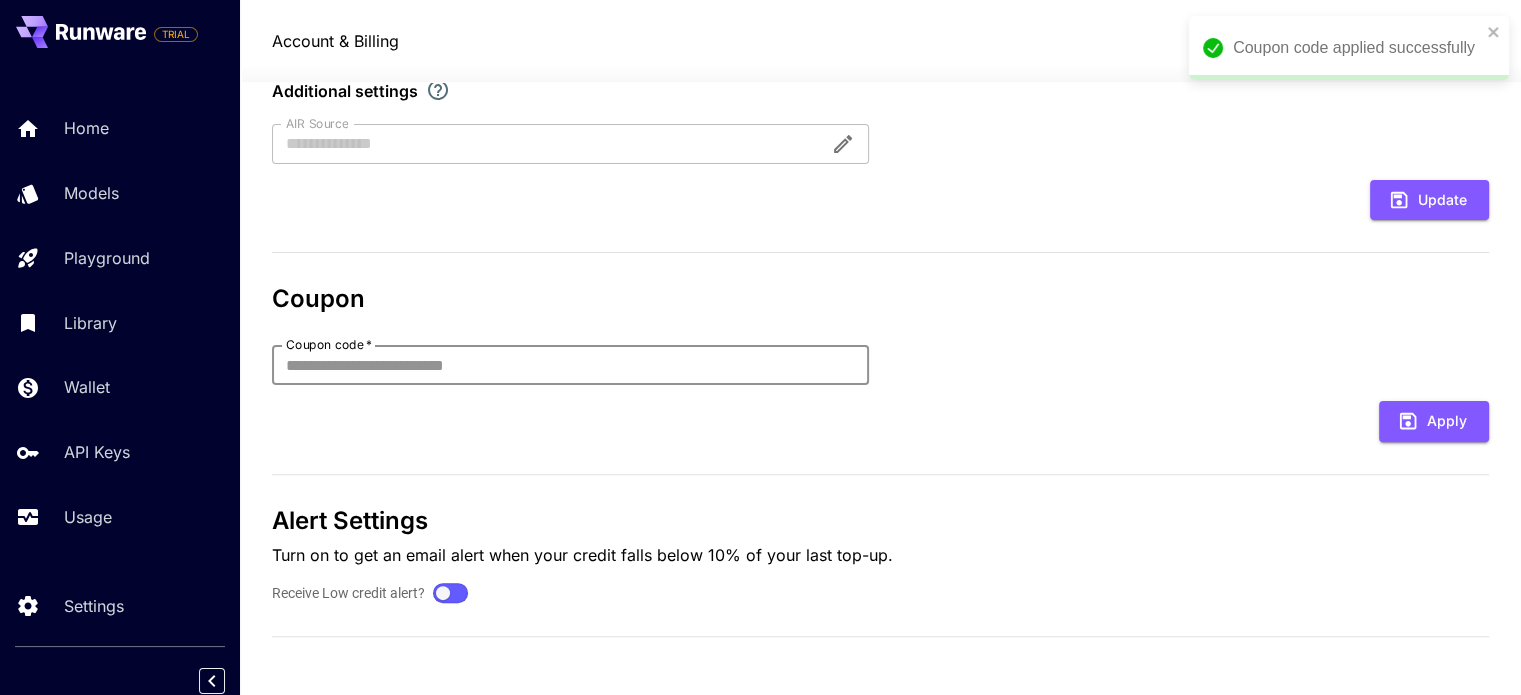 paste on "**********" 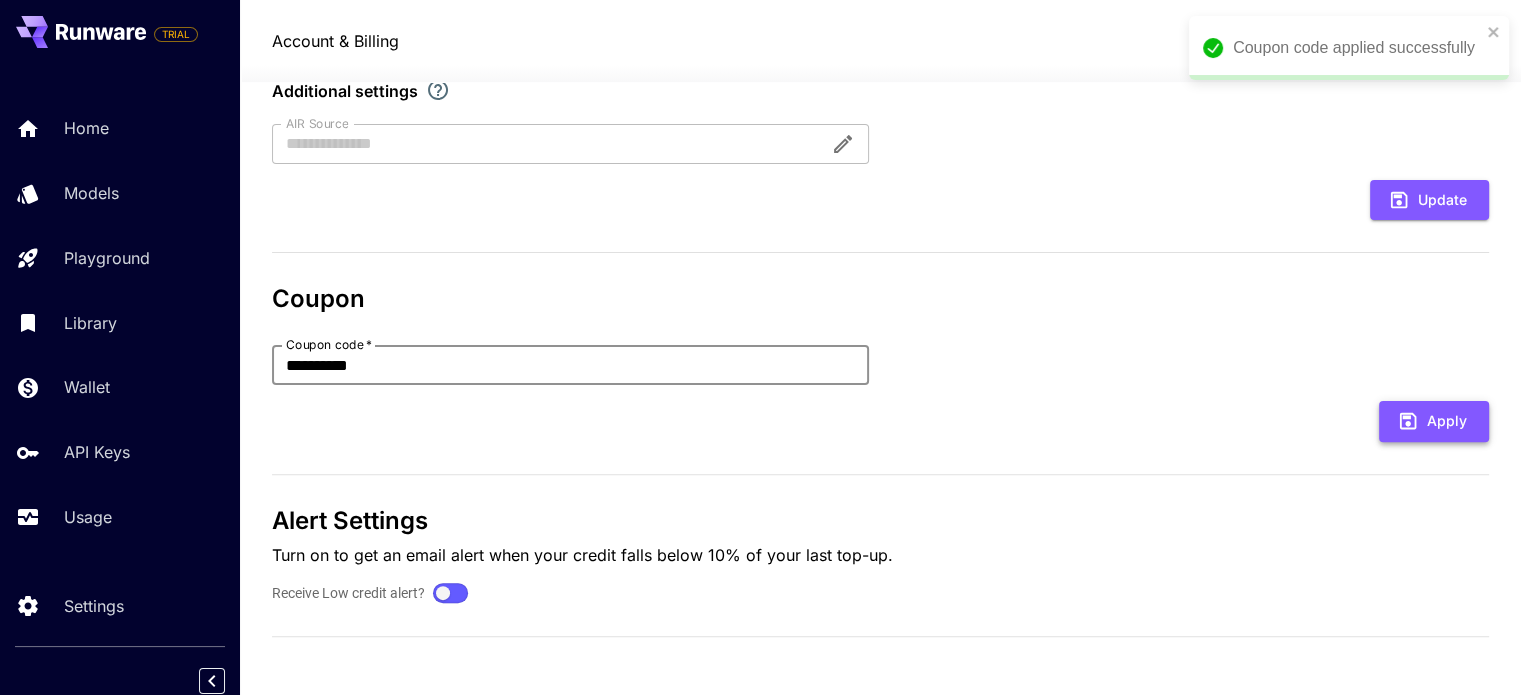 type on "**********" 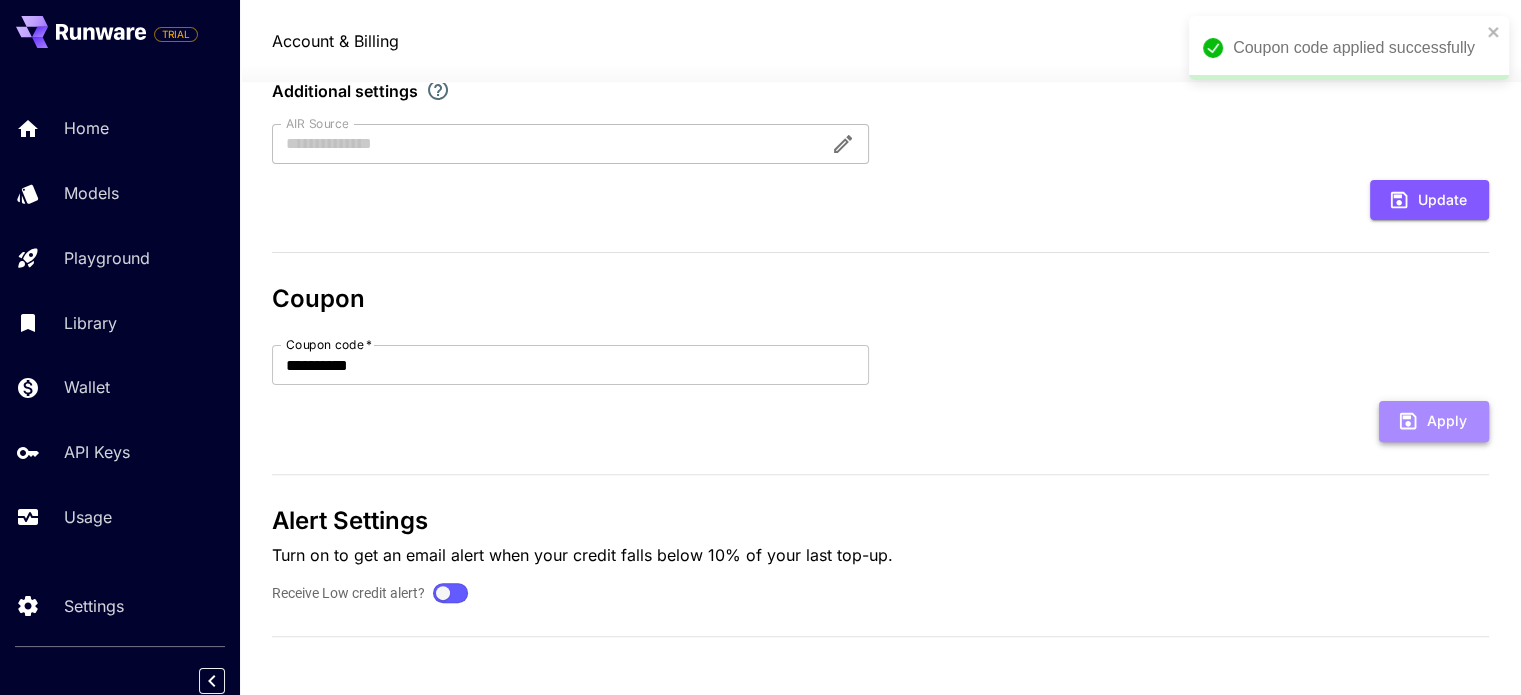 click 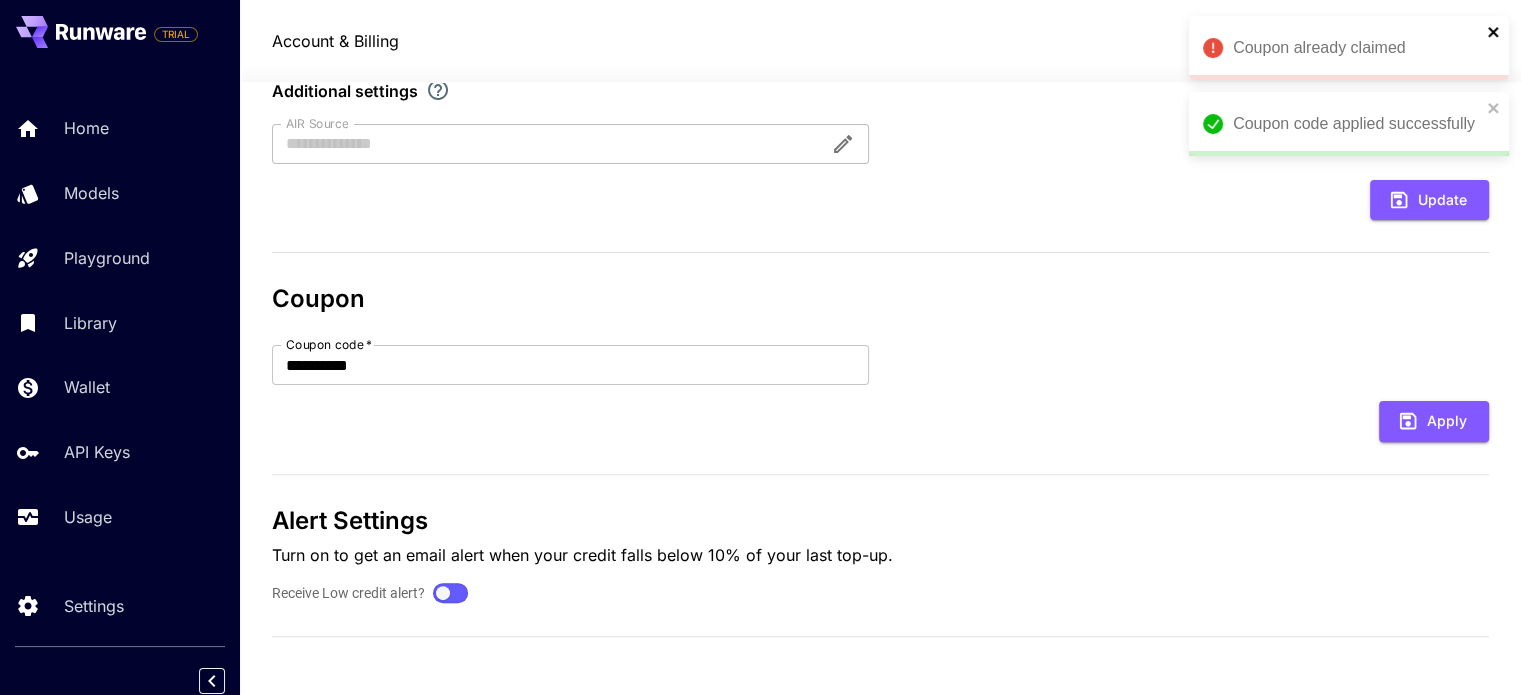 click 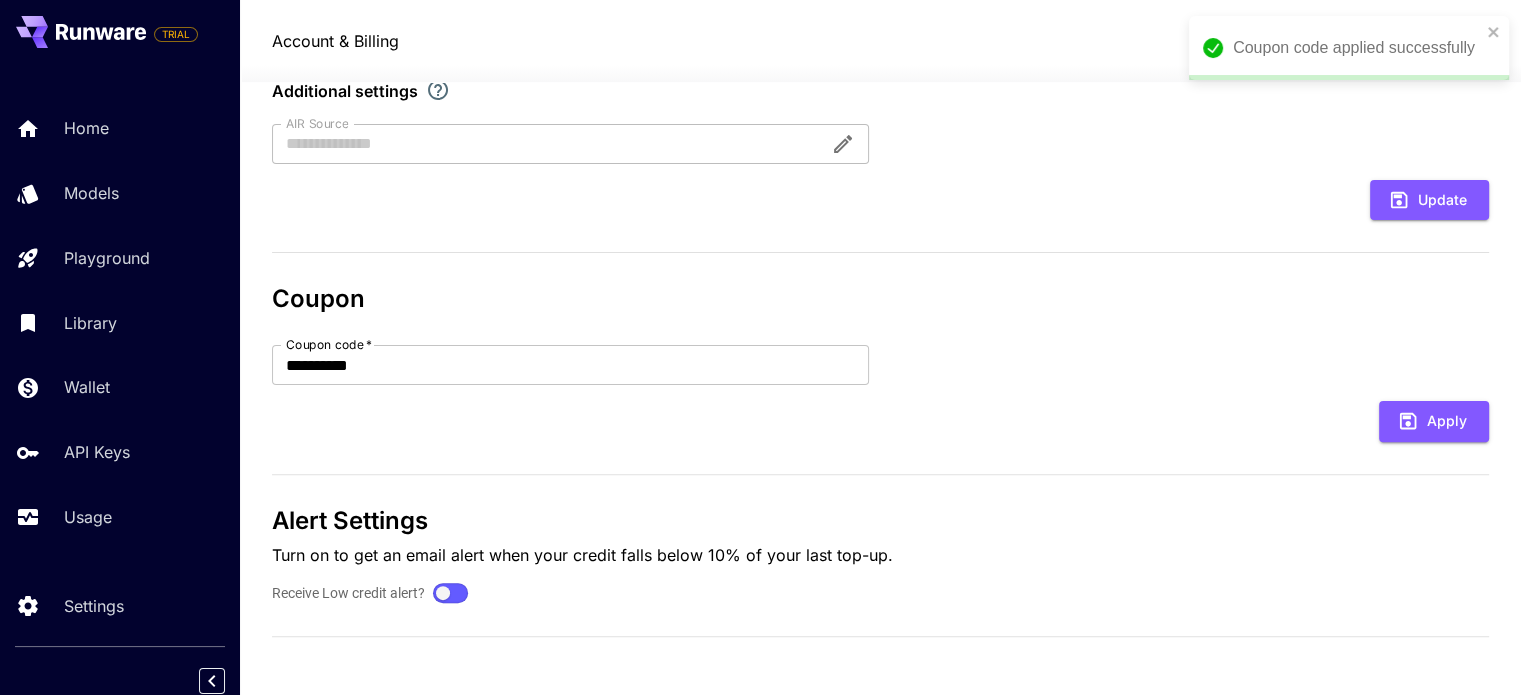 click on "Coupon code applied successfully" at bounding box center (1342, 48) 